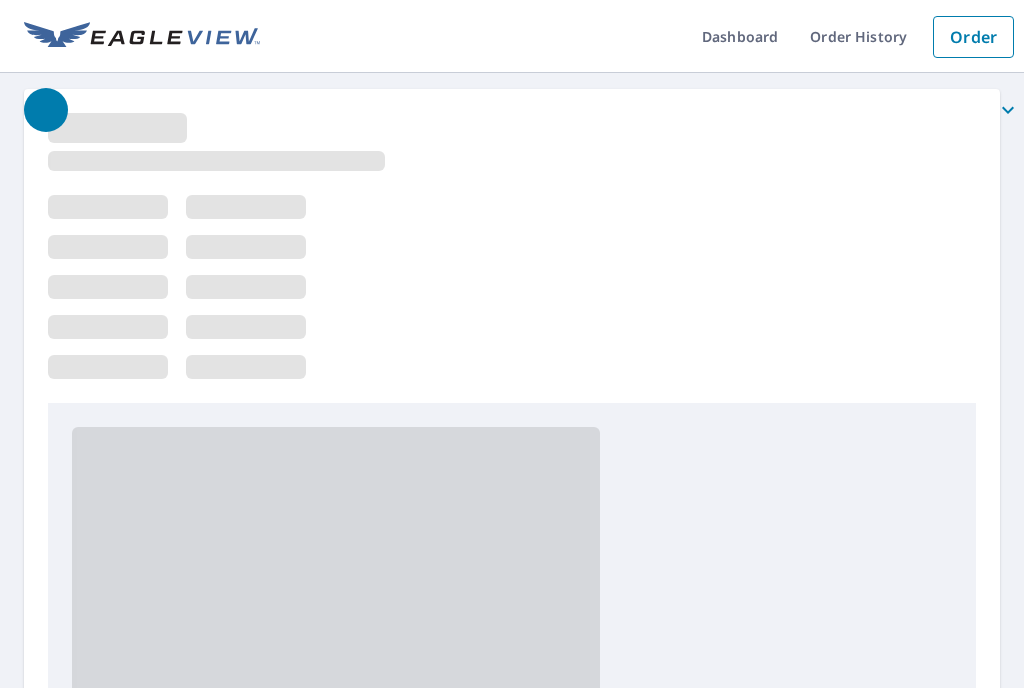 scroll, scrollTop: 0, scrollLeft: 0, axis: both 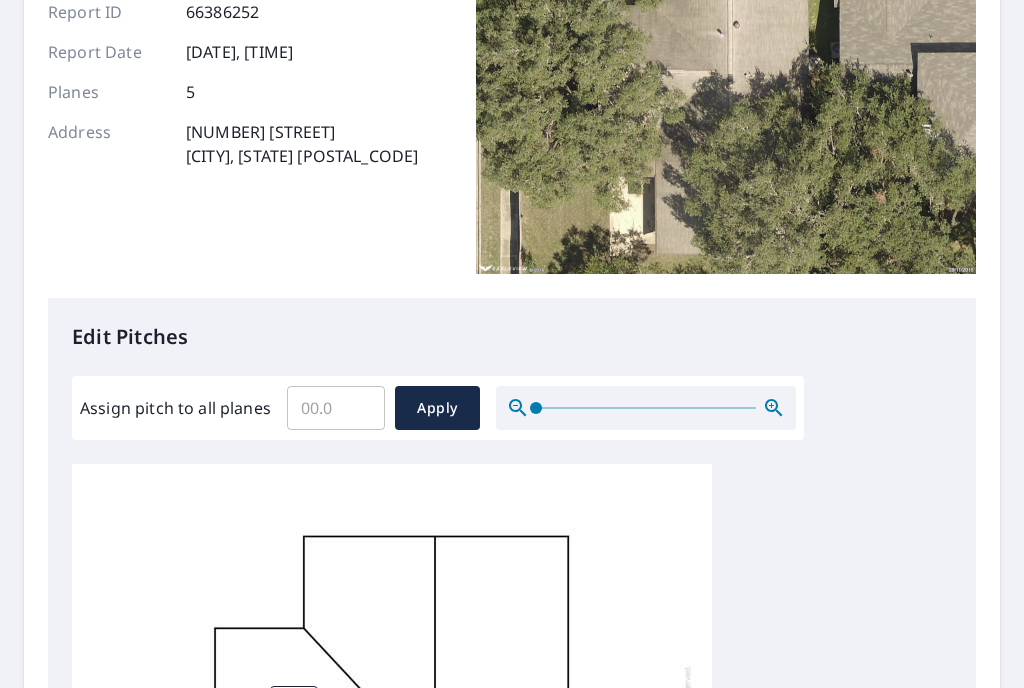 click on "Assign pitch to all planes" at bounding box center [336, 408] 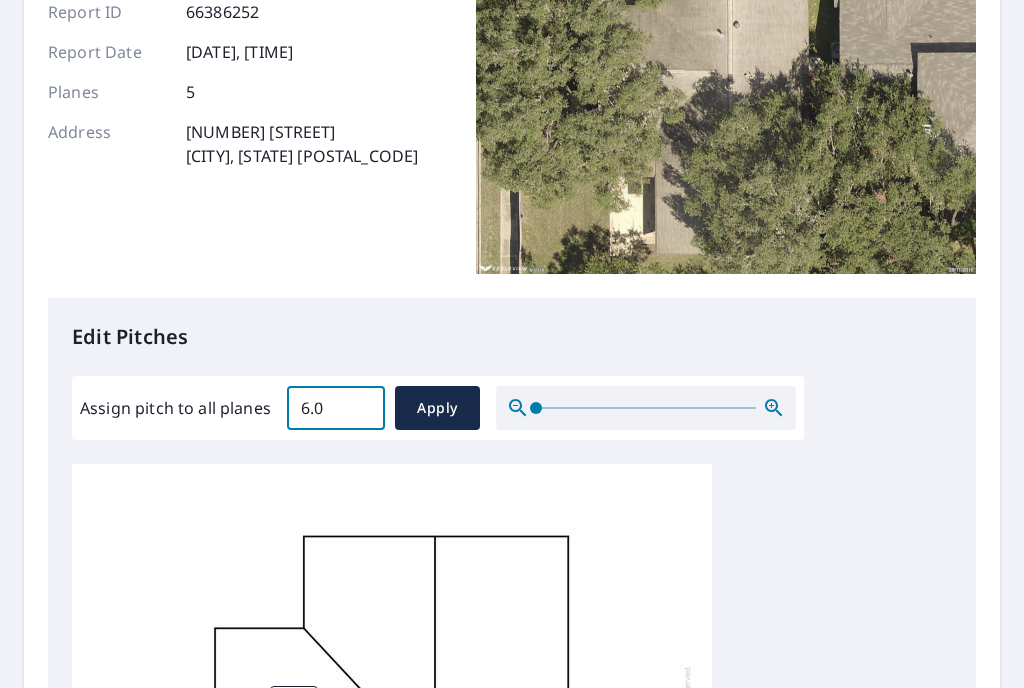 type on "6.0" 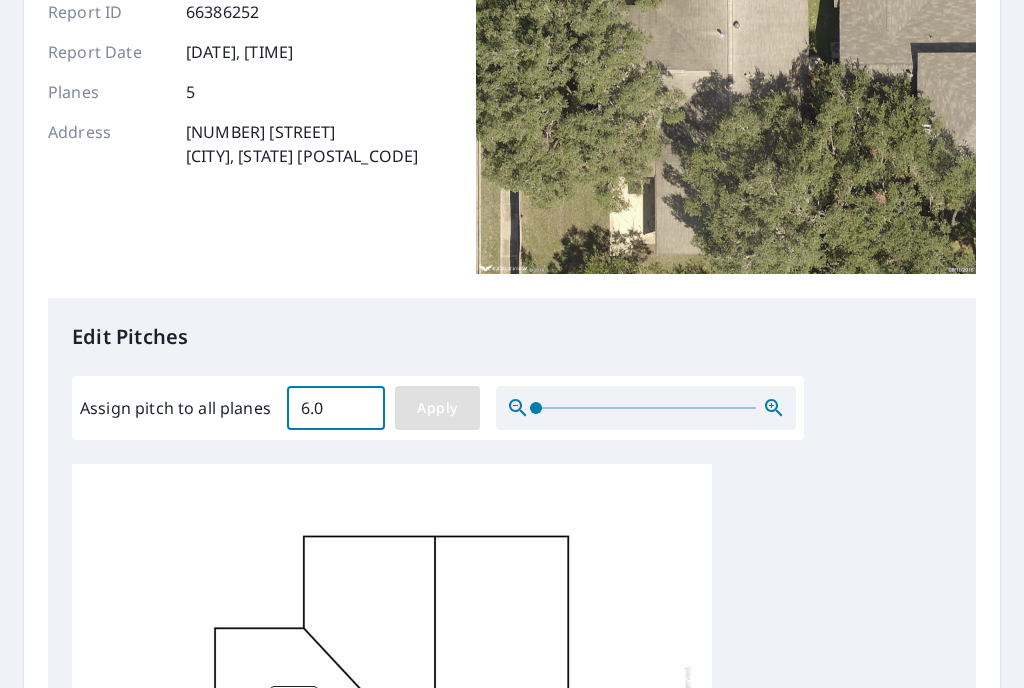 click on "Apply" at bounding box center (437, 408) 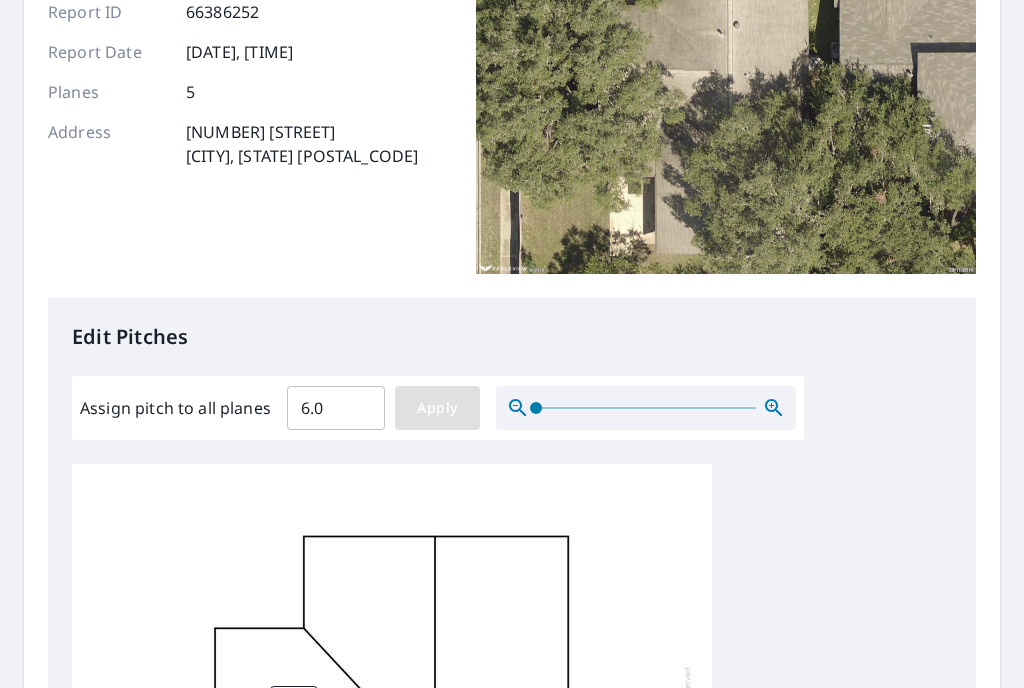 type on "6.0" 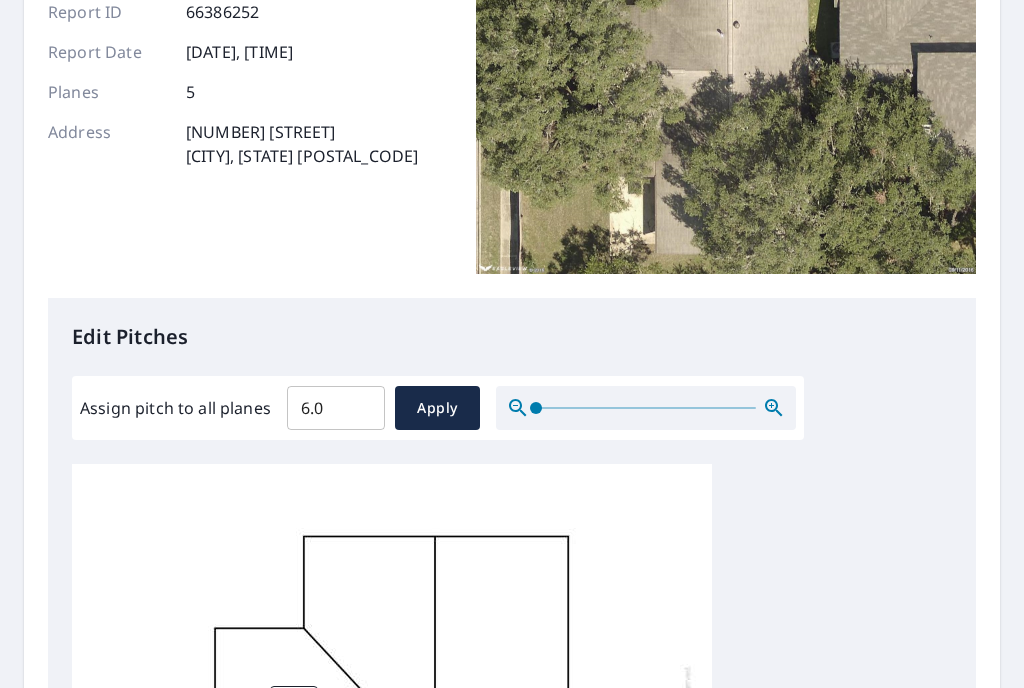 scroll, scrollTop: 20, scrollLeft: 0, axis: vertical 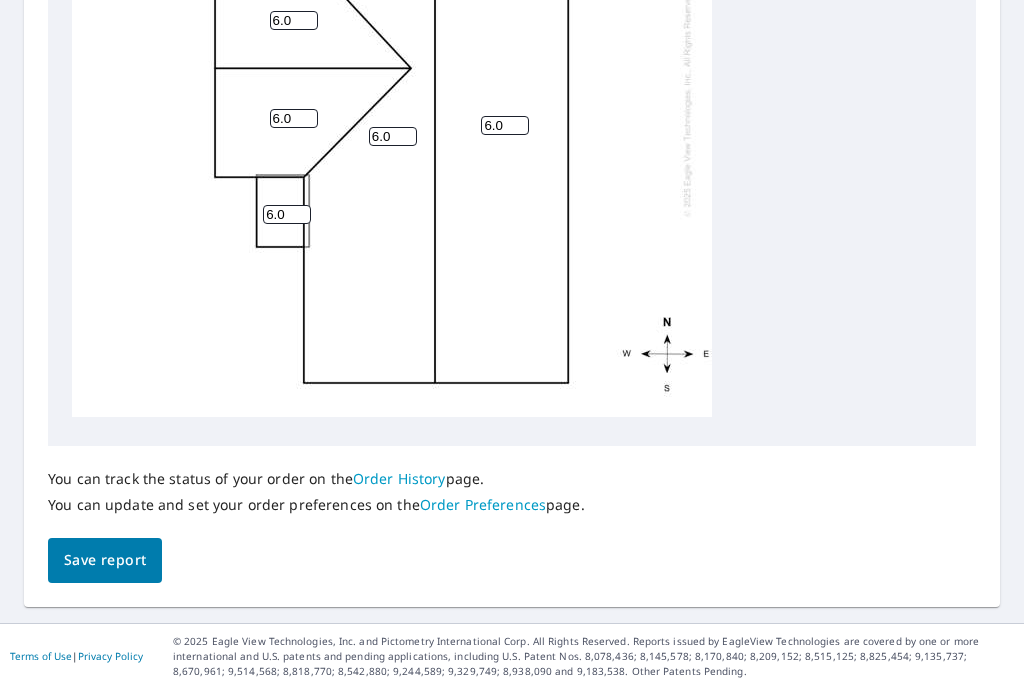 click on "Save report" at bounding box center [105, 560] 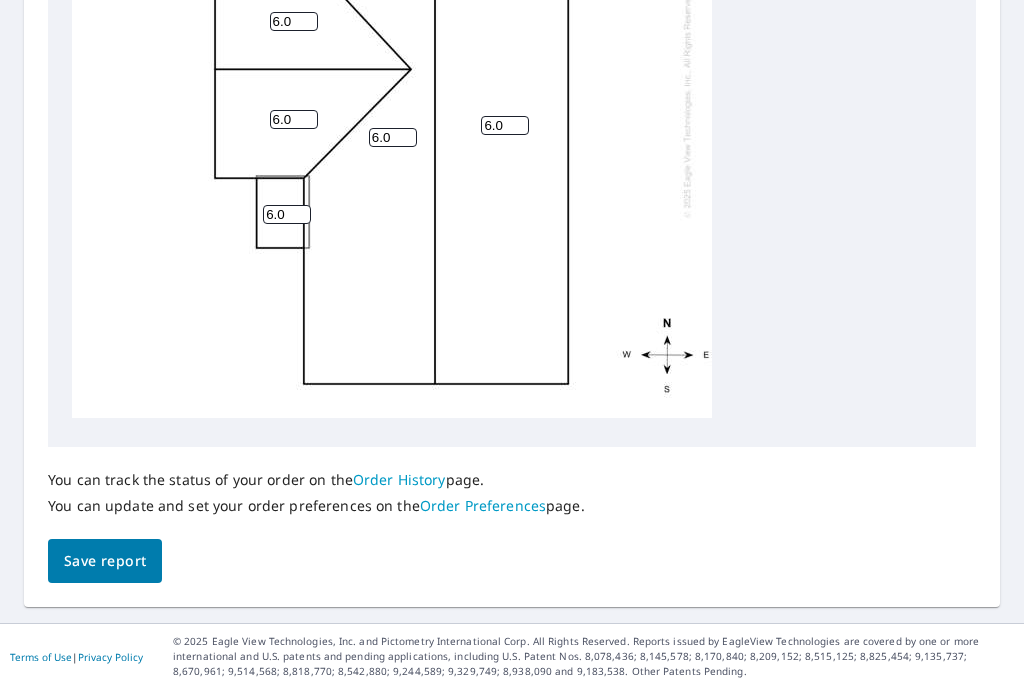 scroll, scrollTop: 934, scrollLeft: 0, axis: vertical 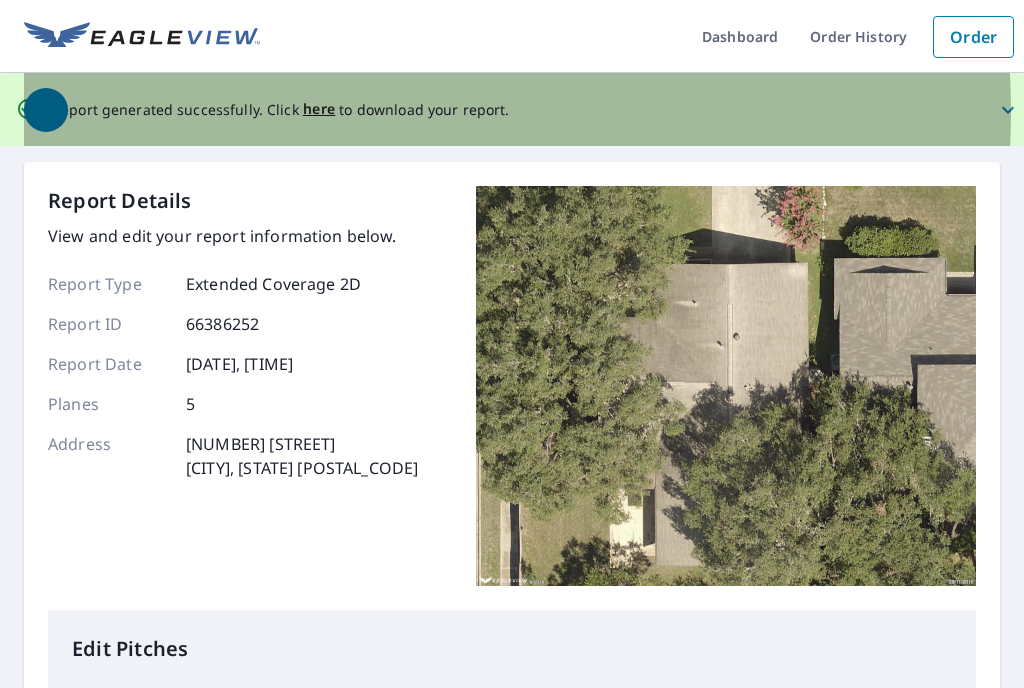 click at bounding box center (524, 110) 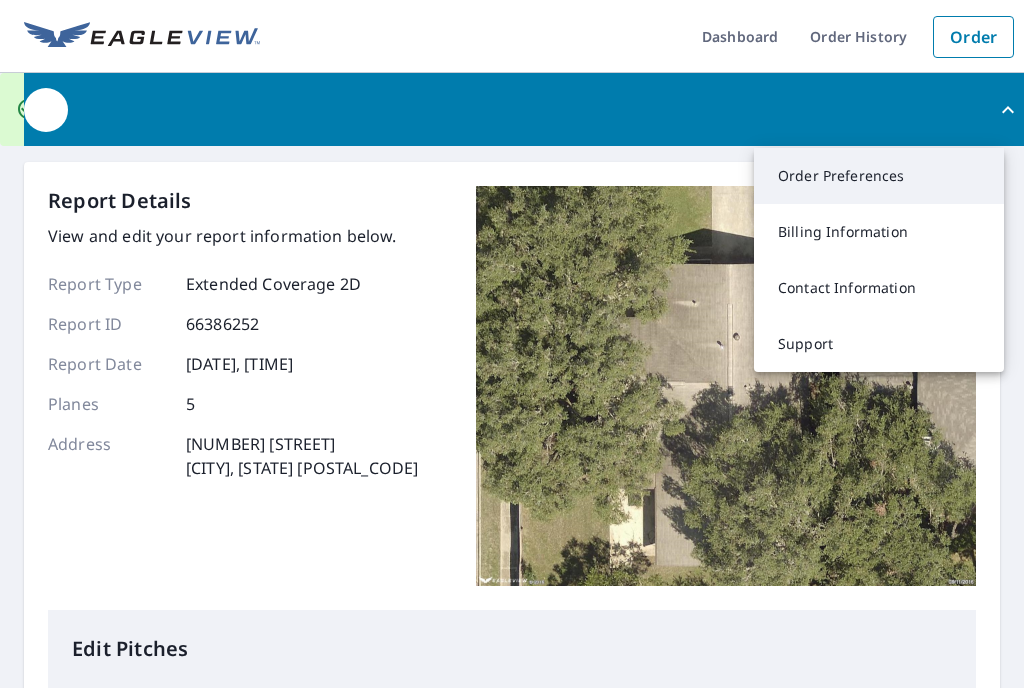 click on "Order Preferences" at bounding box center (879, 176) 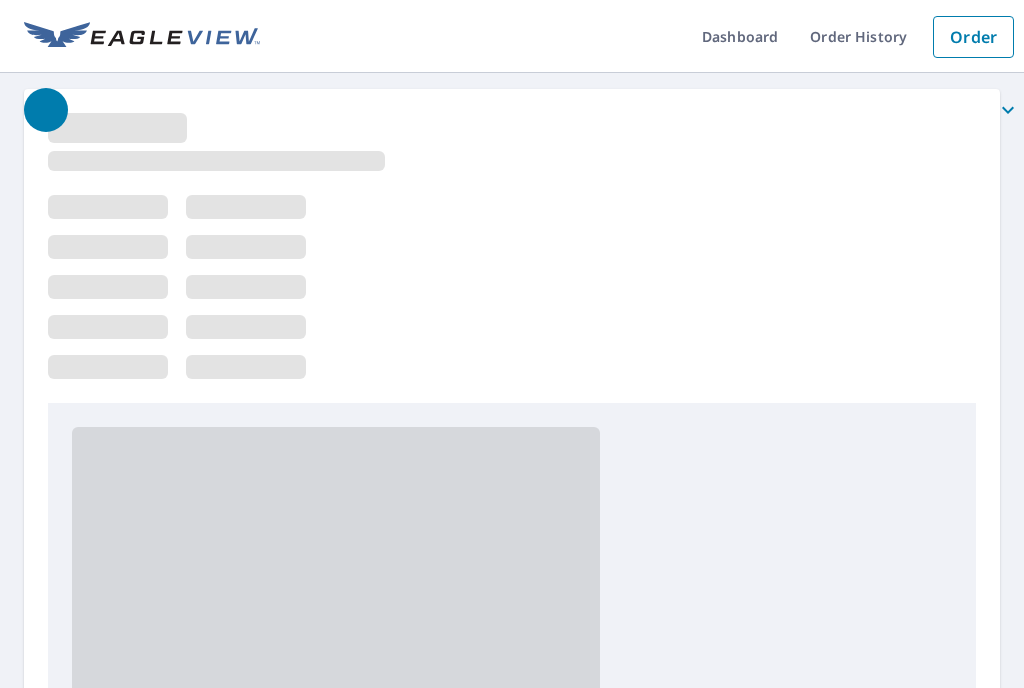 scroll, scrollTop: 0, scrollLeft: 0, axis: both 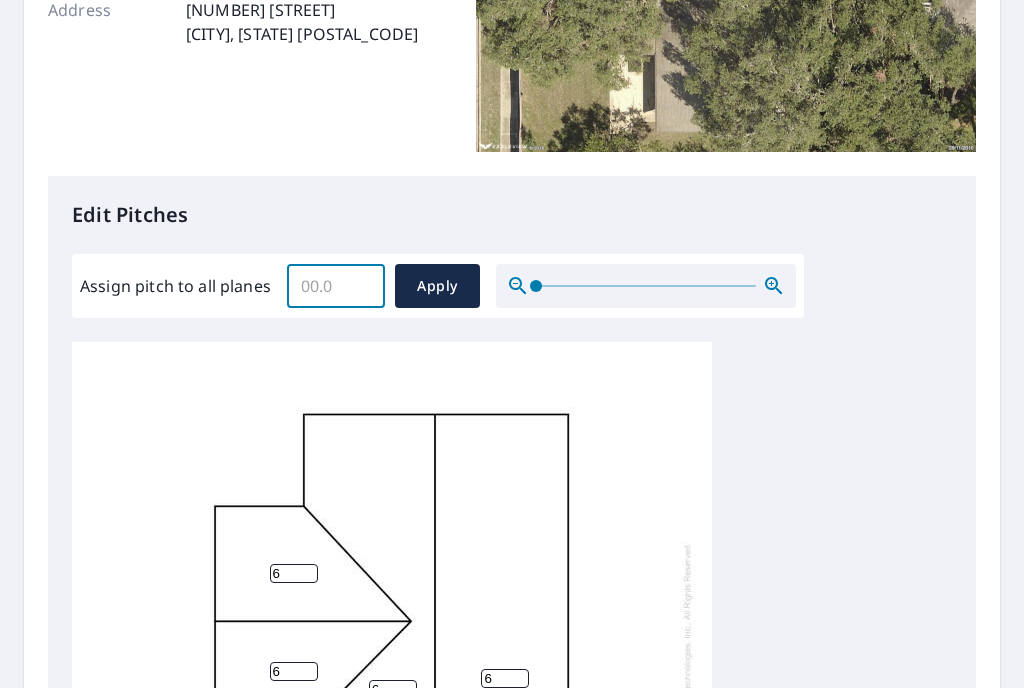 click on "Assign pitch to all planes" at bounding box center [336, 286] 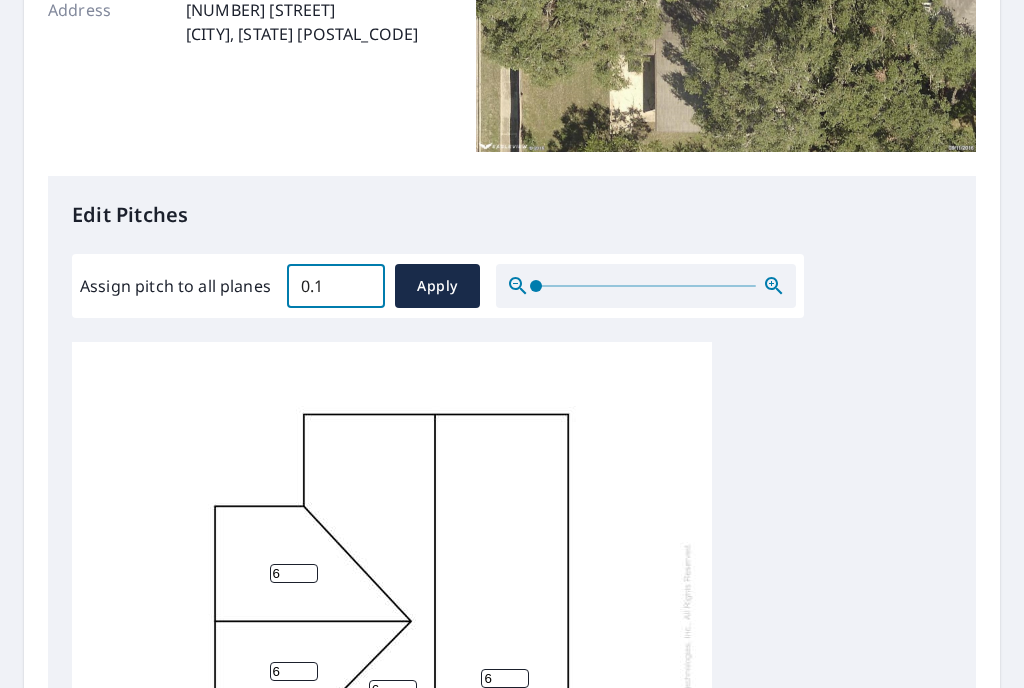 click on "0.1" at bounding box center [336, 286] 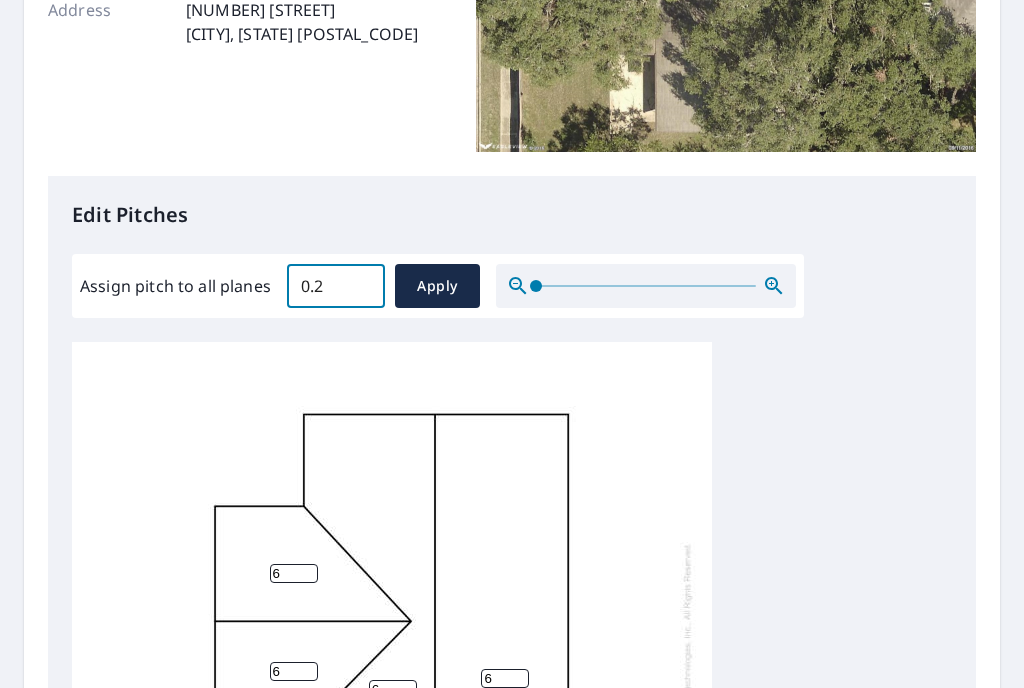 click on "0.2" at bounding box center [336, 286] 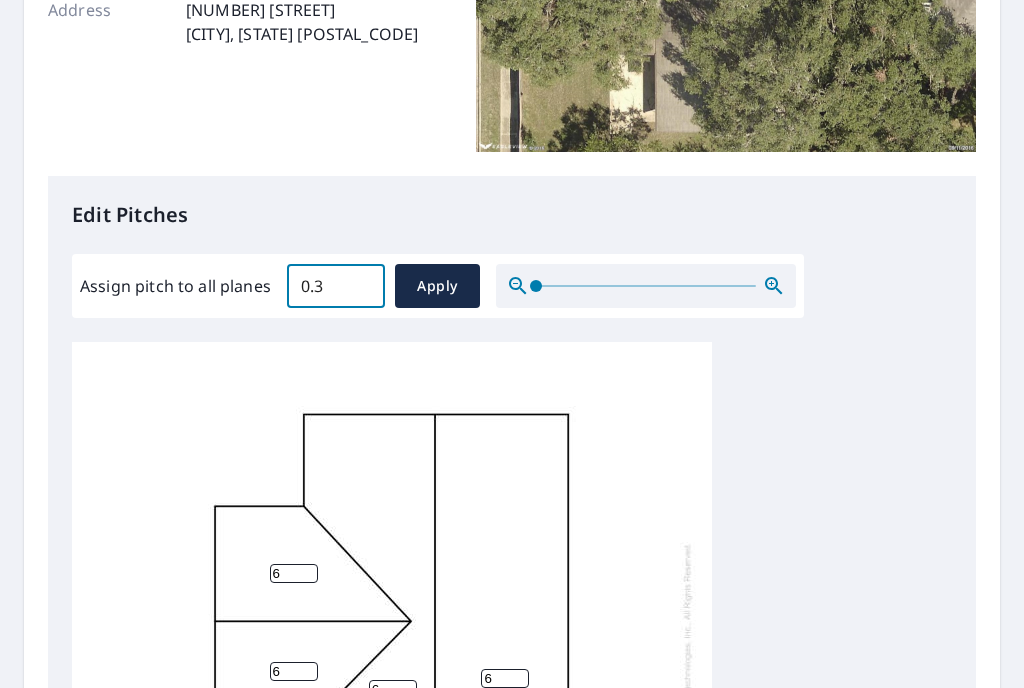 click on "0.3" at bounding box center (336, 286) 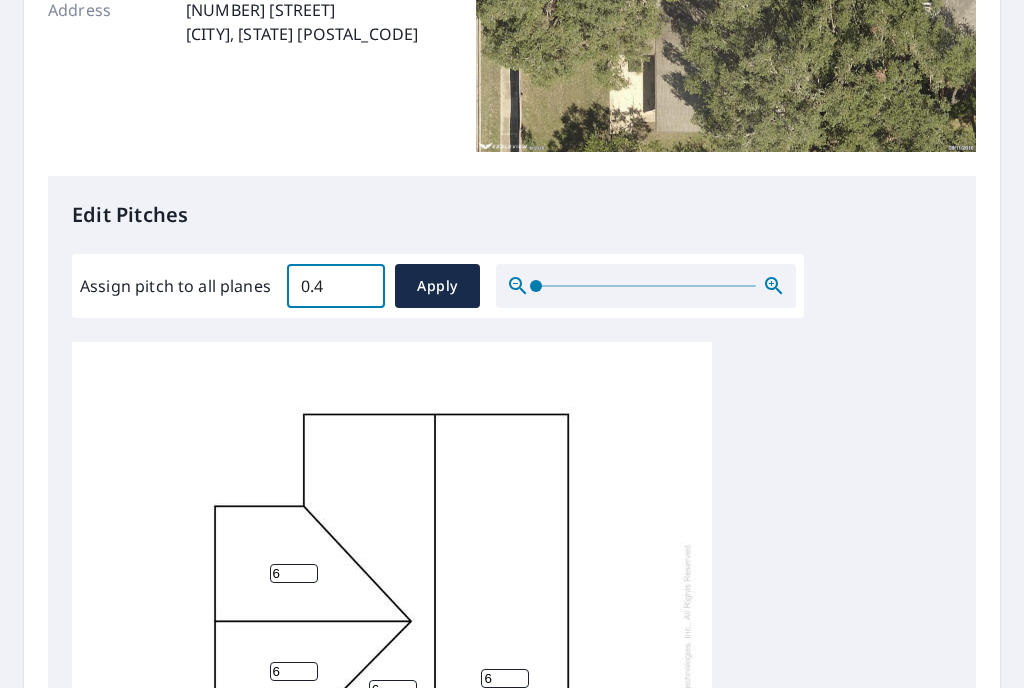 click on "0.4" at bounding box center [336, 286] 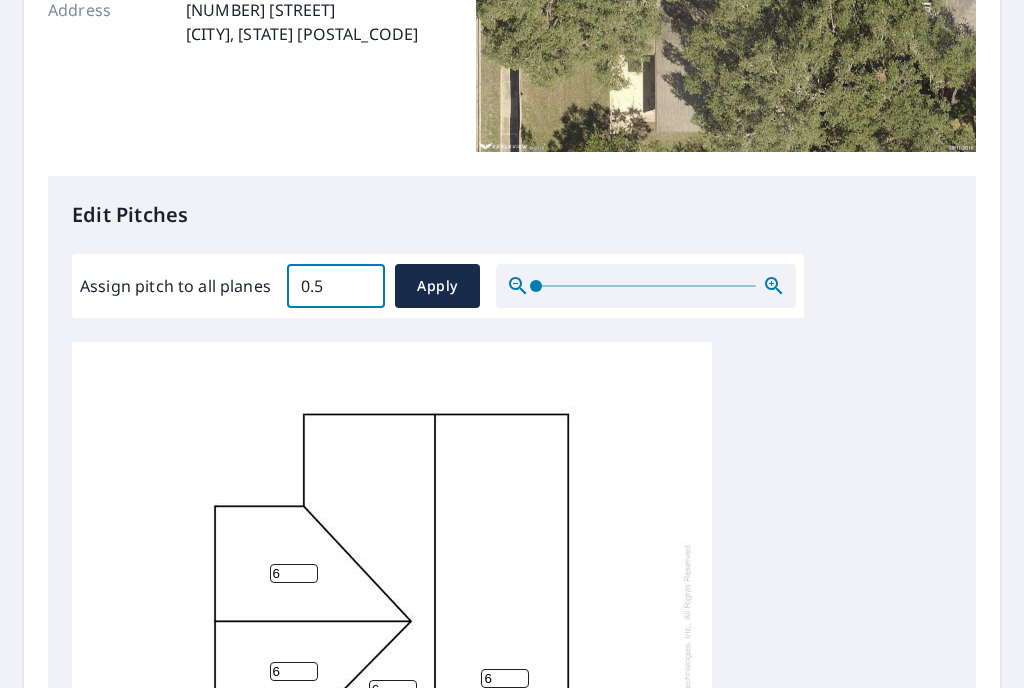 click on "0.5" at bounding box center [336, 286] 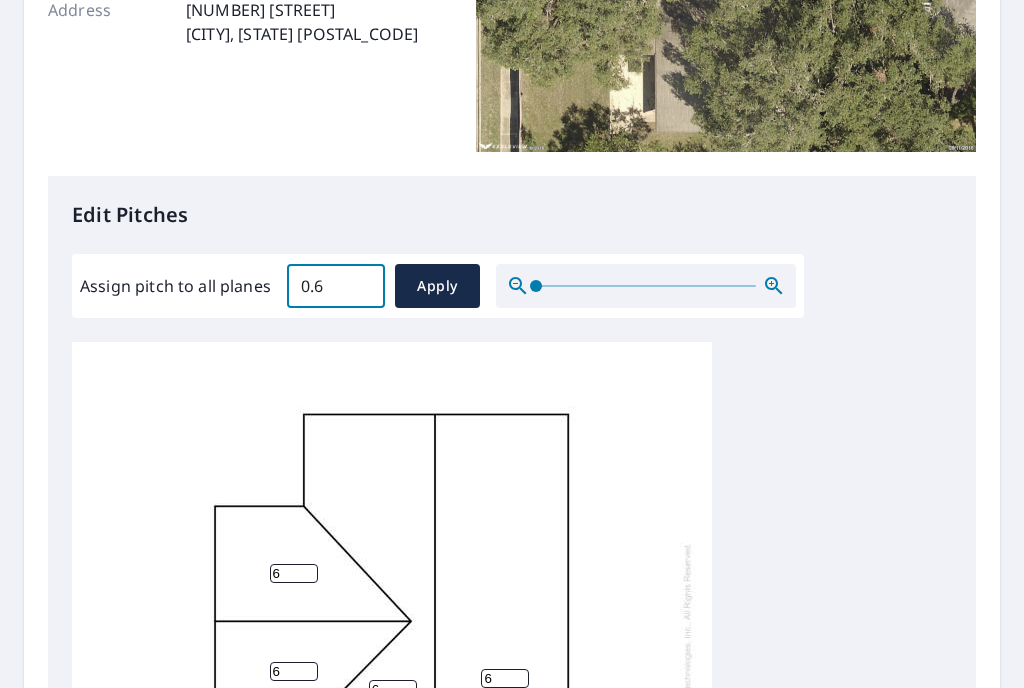 click on "0.6" at bounding box center [336, 286] 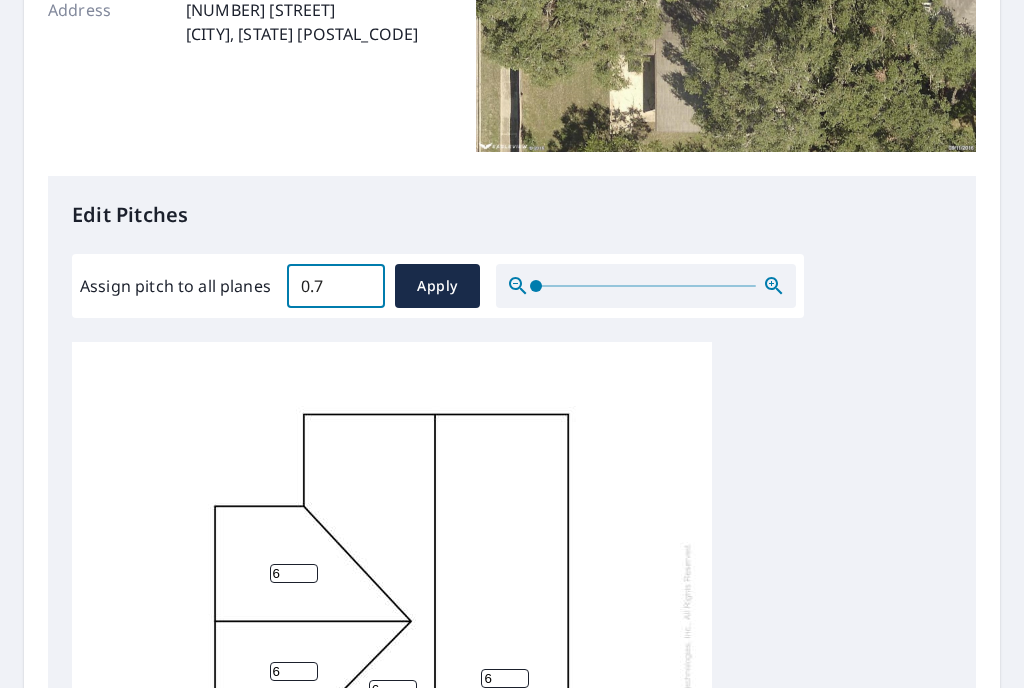 click on "0.7" at bounding box center (336, 286) 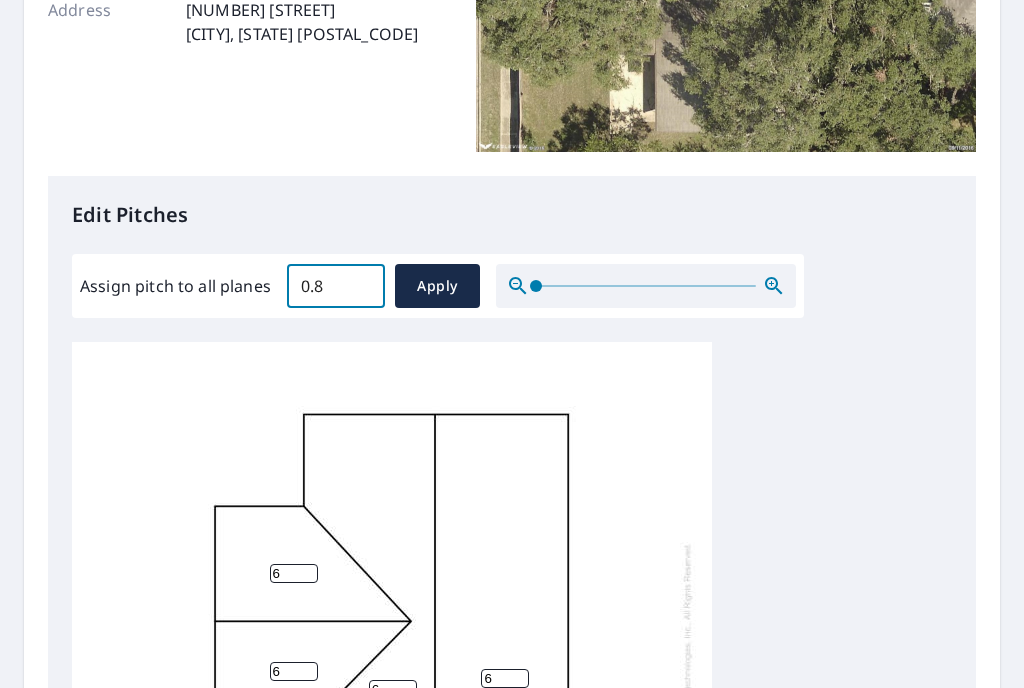 click on "0.8" at bounding box center [336, 286] 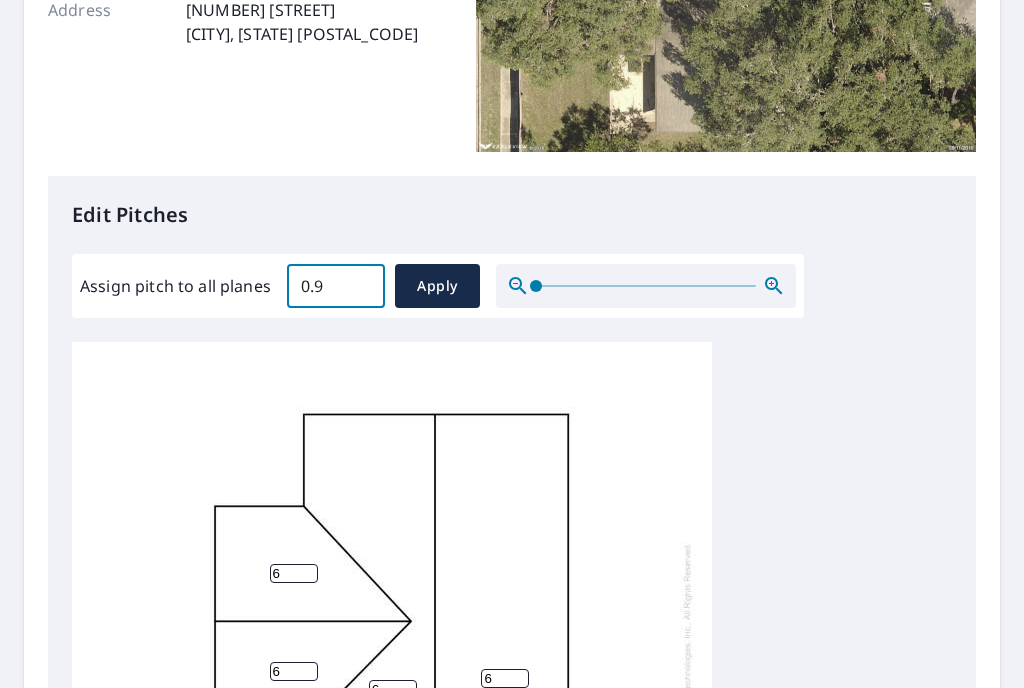 click on "0.9" at bounding box center (336, 286) 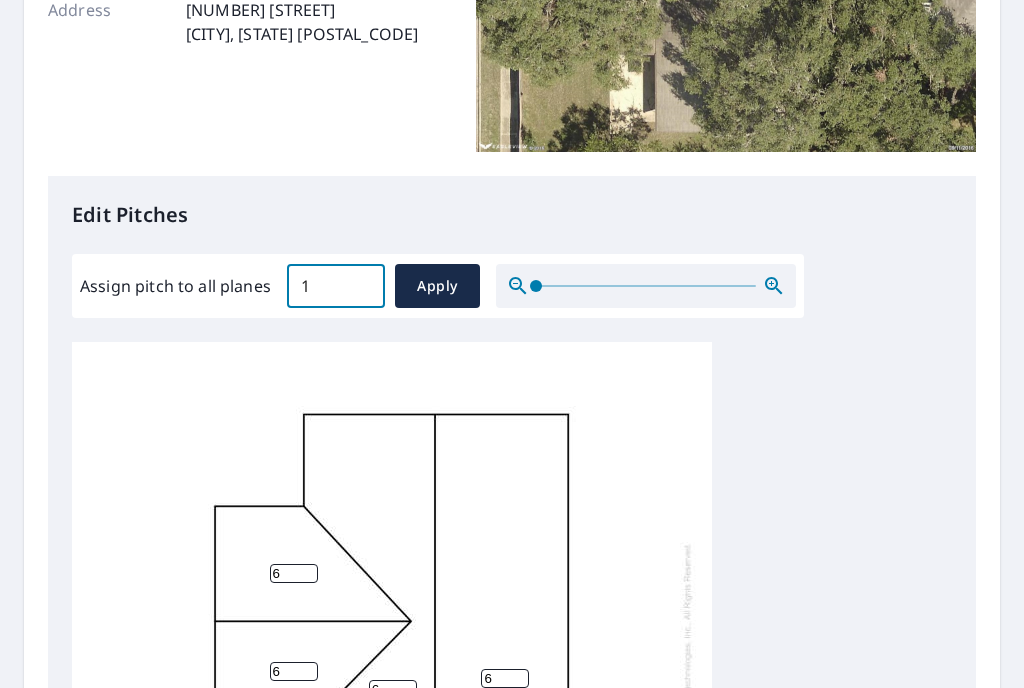 click on "1" at bounding box center (336, 286) 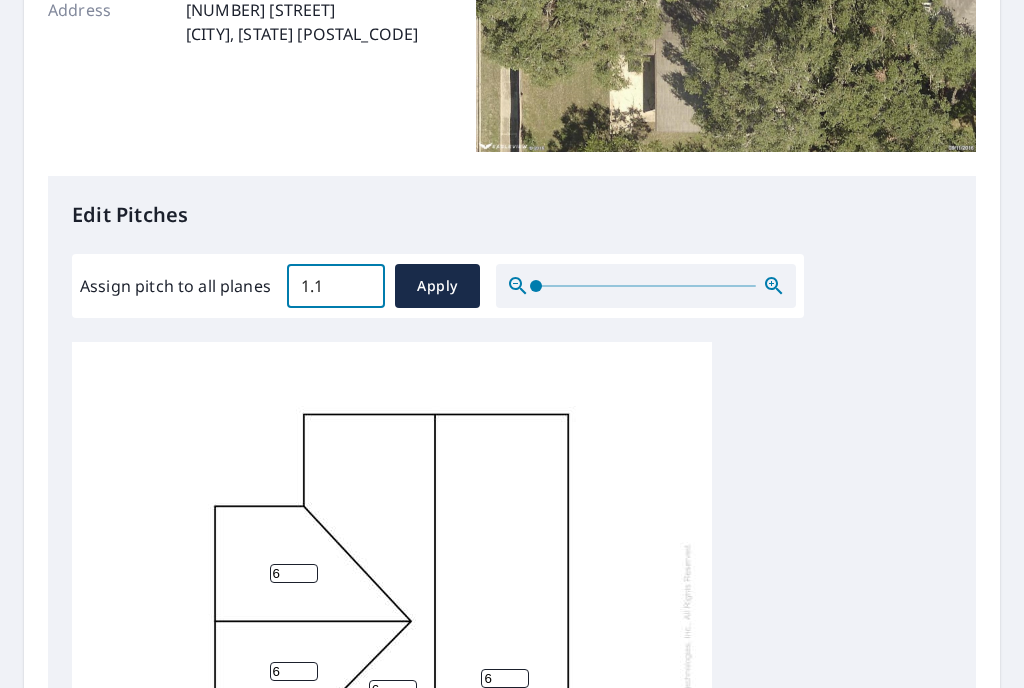 click on "1.1" at bounding box center [336, 286] 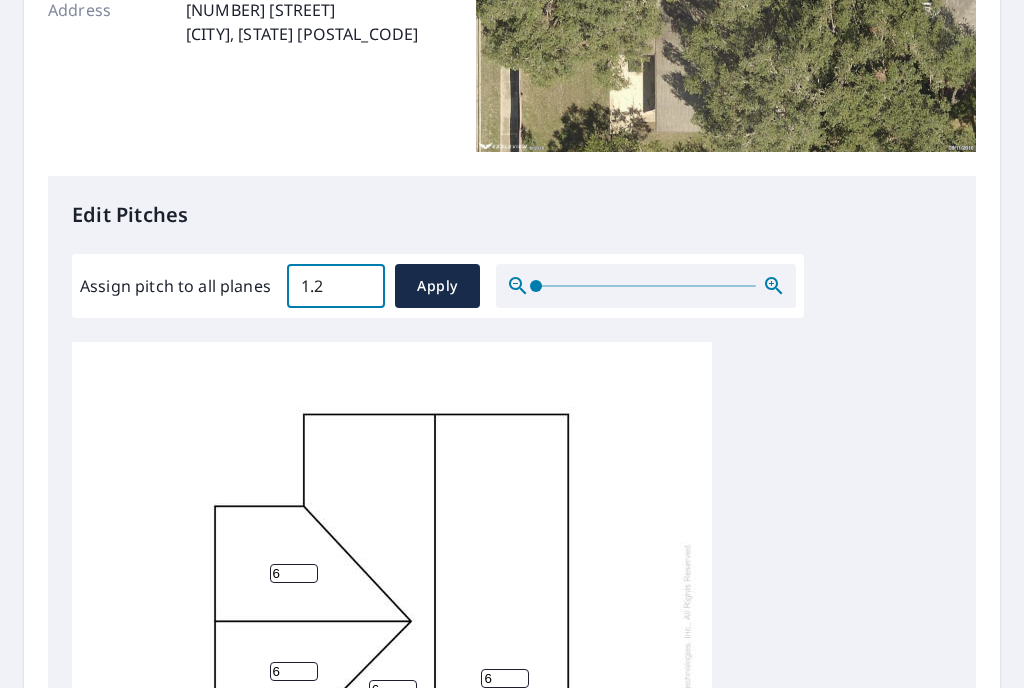 click on "1.2" at bounding box center (336, 286) 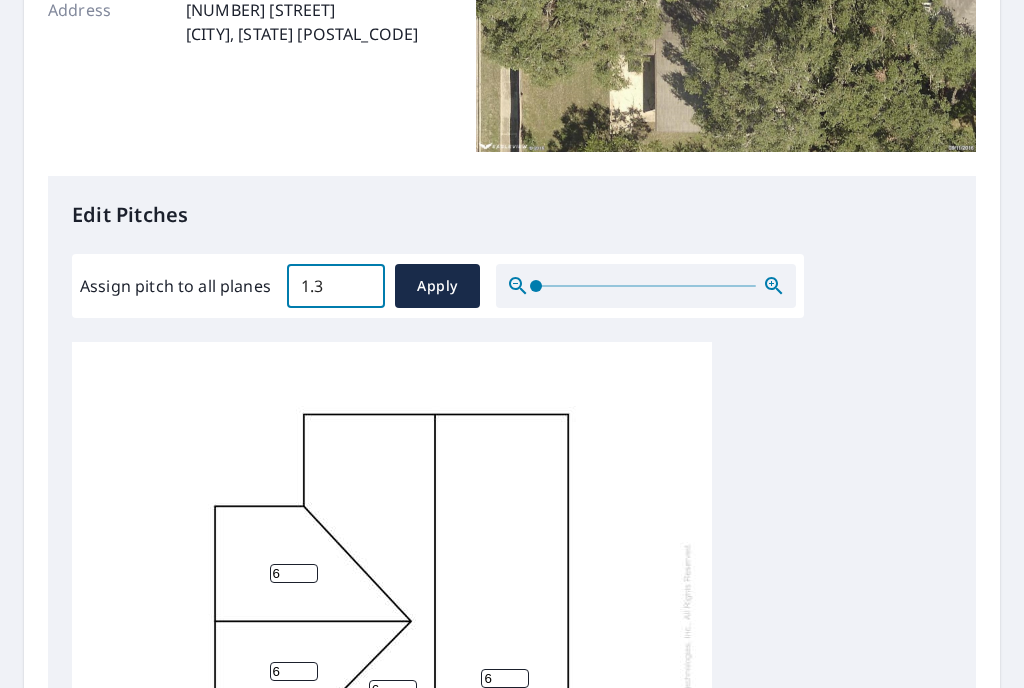 click on "1.3" at bounding box center (336, 286) 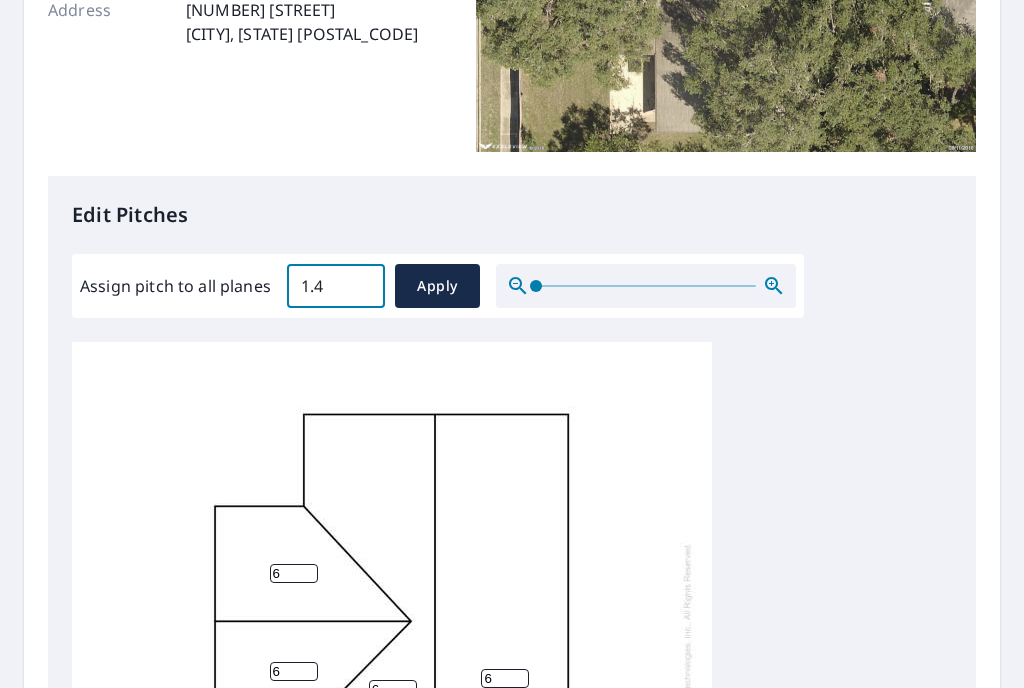 click on "1.4" at bounding box center (336, 286) 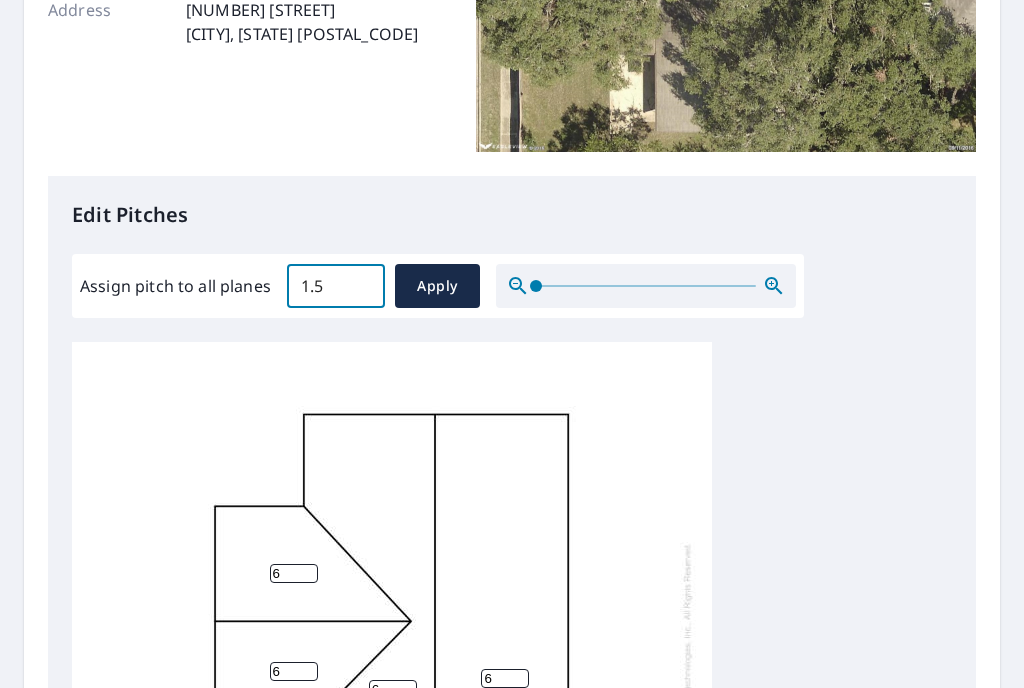 click on "1.5" at bounding box center (336, 286) 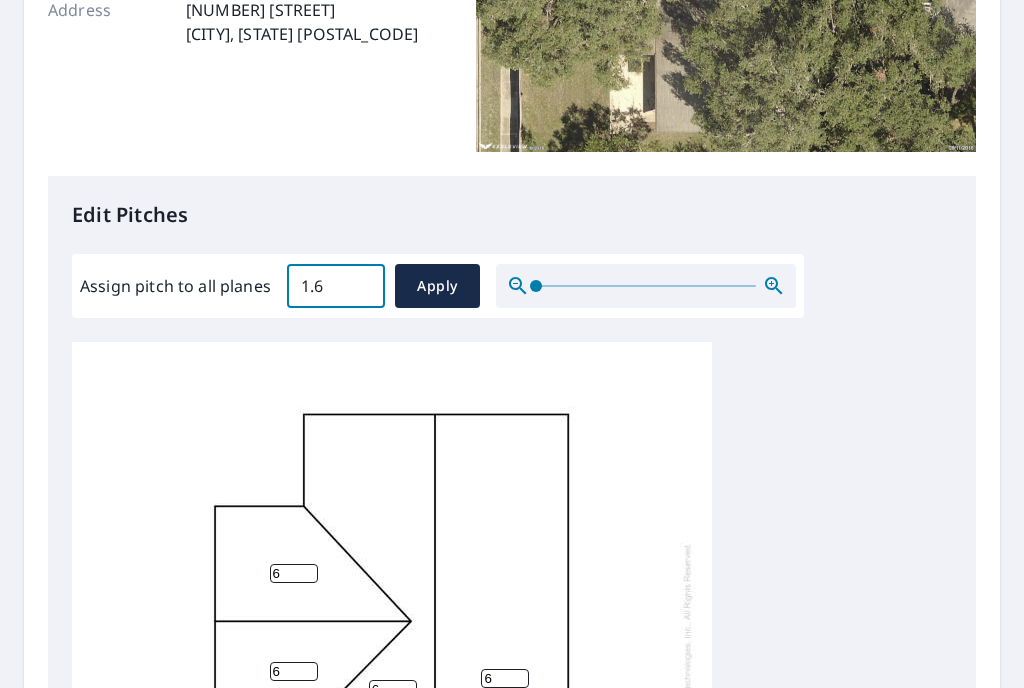 click on "1.6" at bounding box center (336, 286) 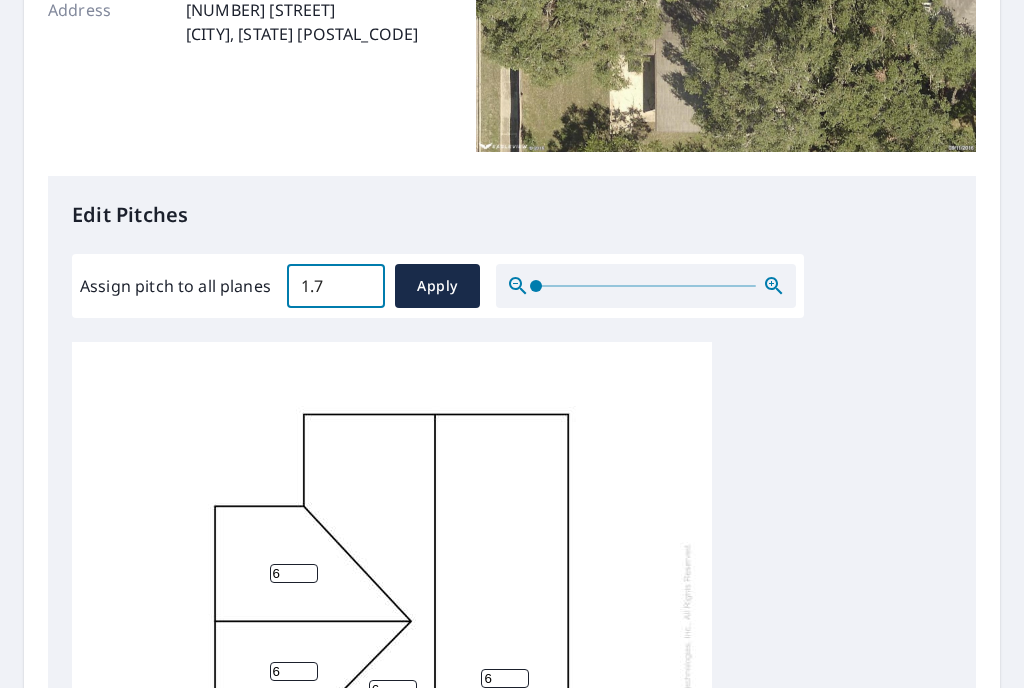 click on "1.7" at bounding box center (336, 286) 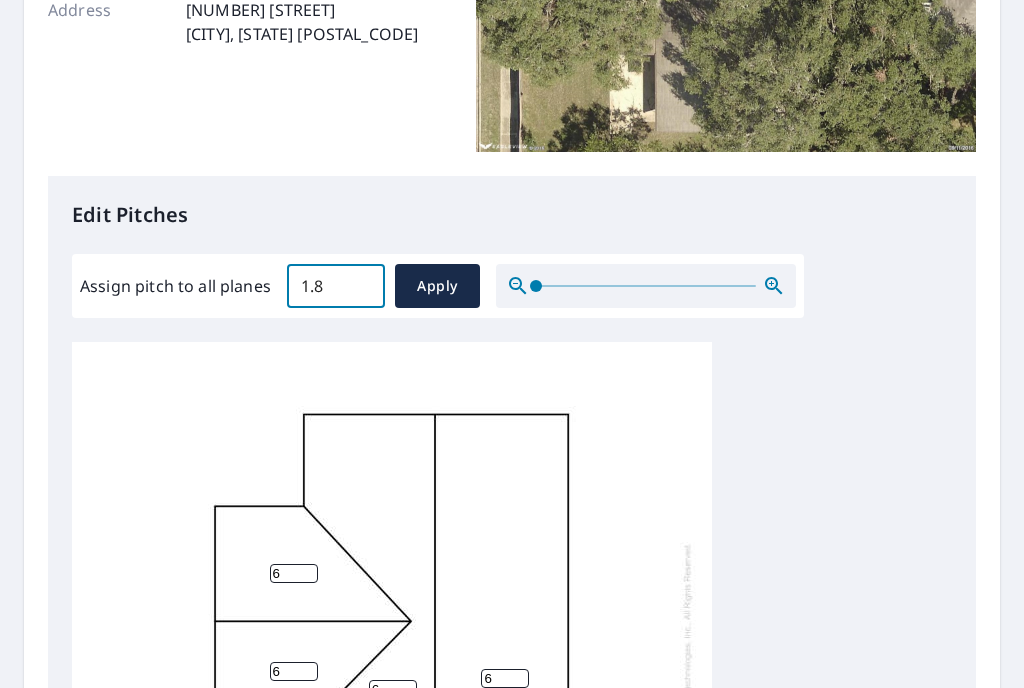 click on "1.8" at bounding box center (336, 286) 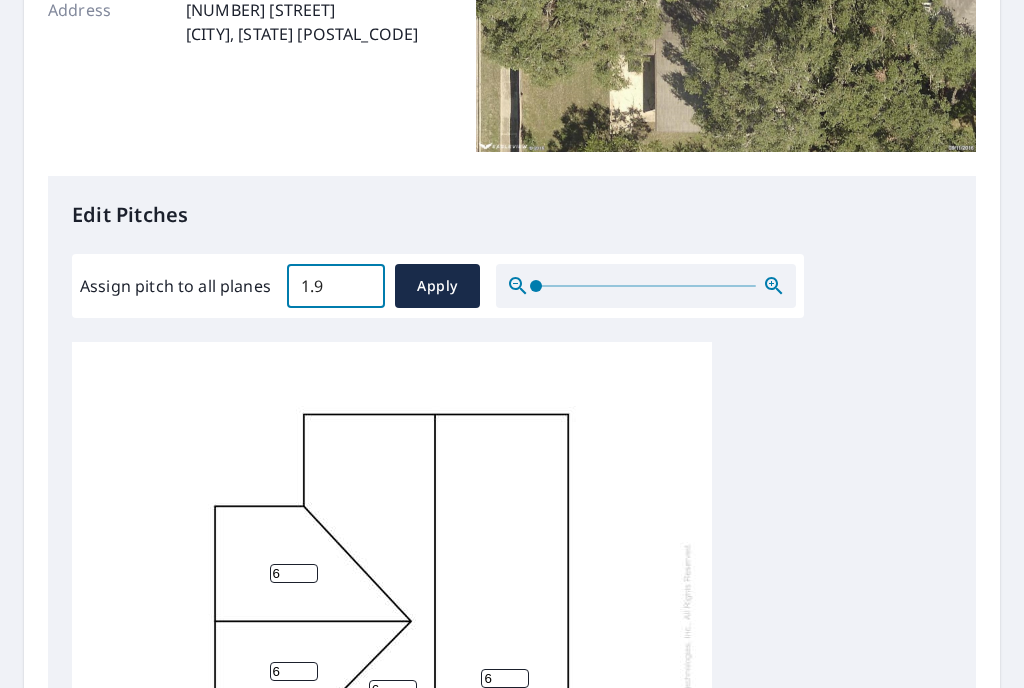 click on "1.9" at bounding box center (336, 286) 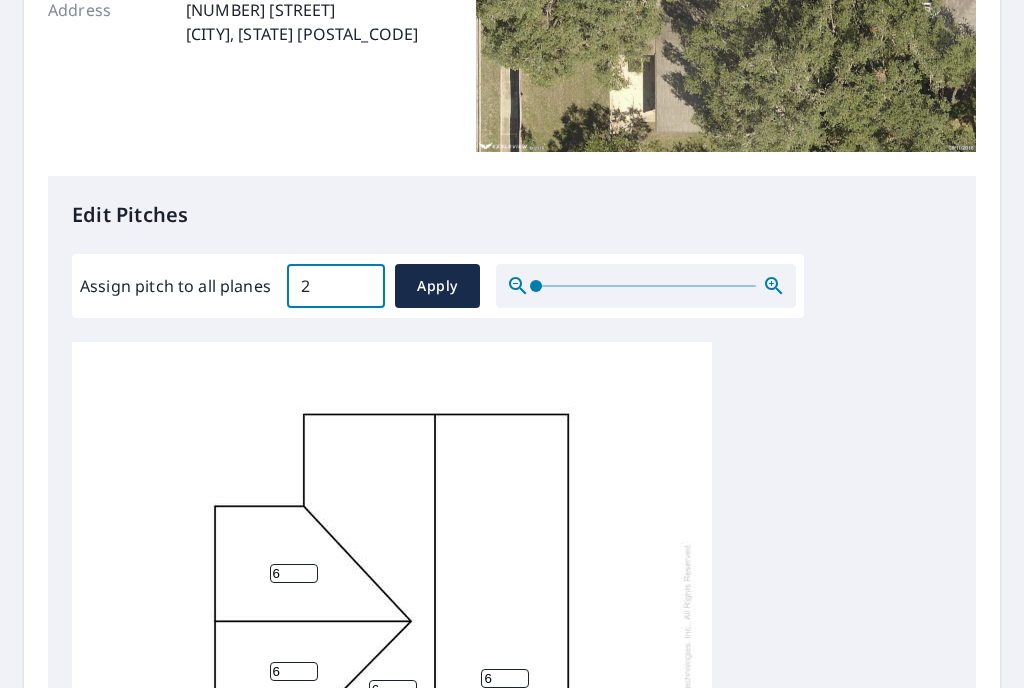 click on "2" at bounding box center [336, 286] 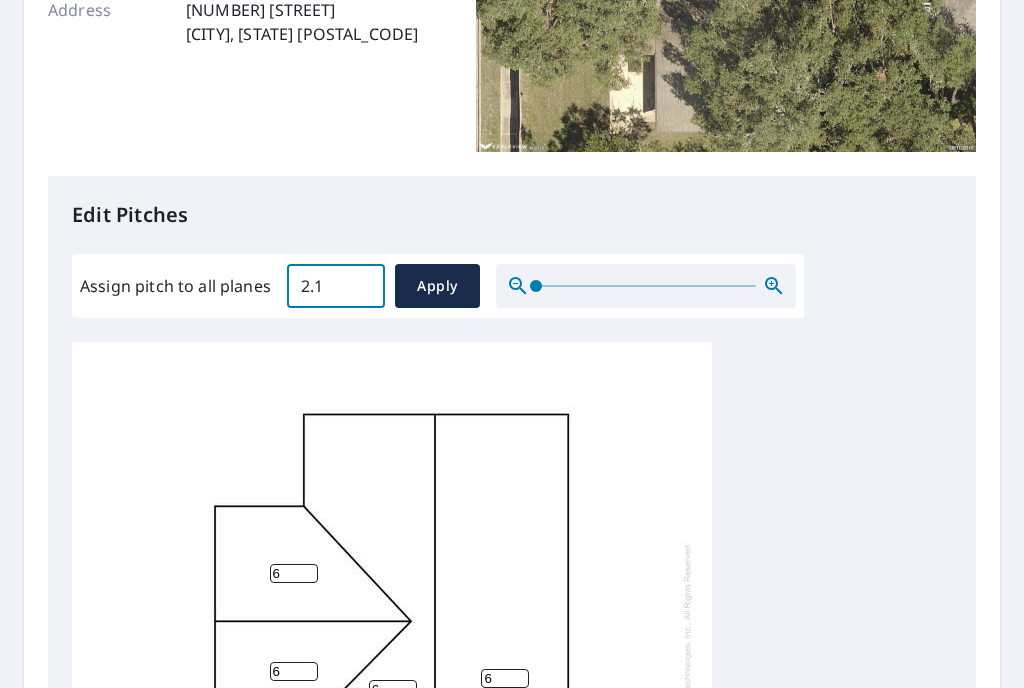 click on "2.1" at bounding box center [336, 286] 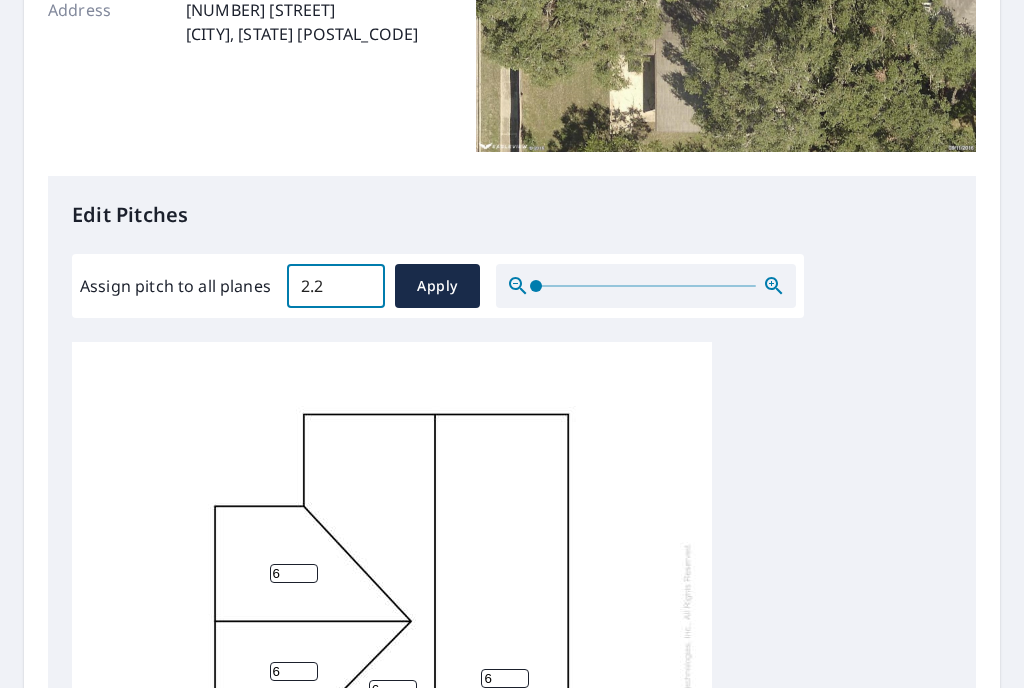click on "2.2" at bounding box center [336, 286] 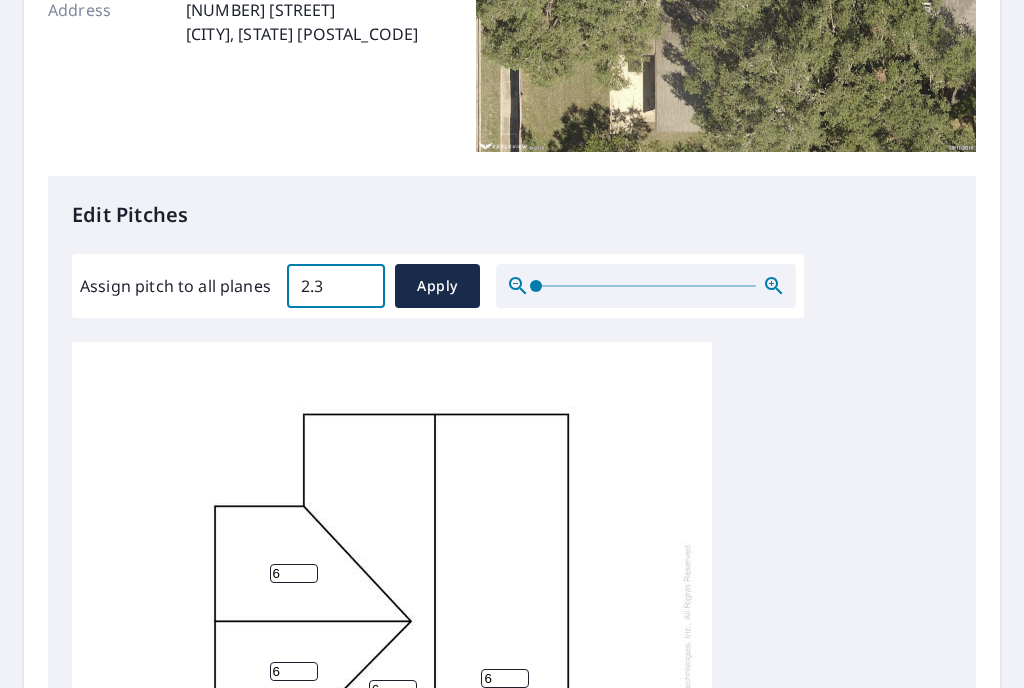 click on "2.3" at bounding box center (336, 286) 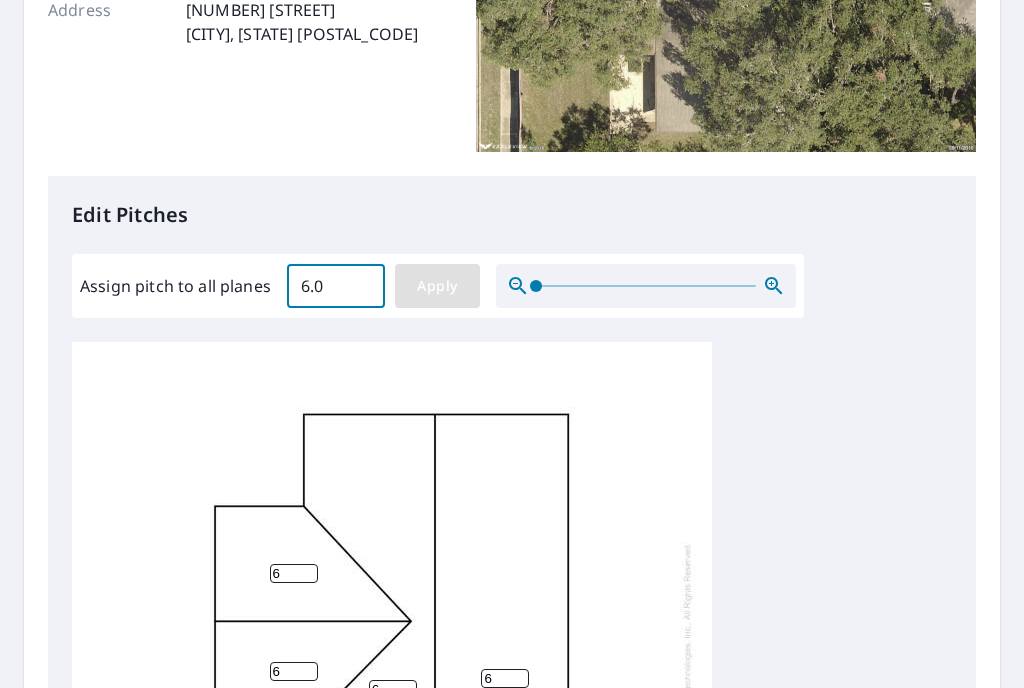 type on "6.0" 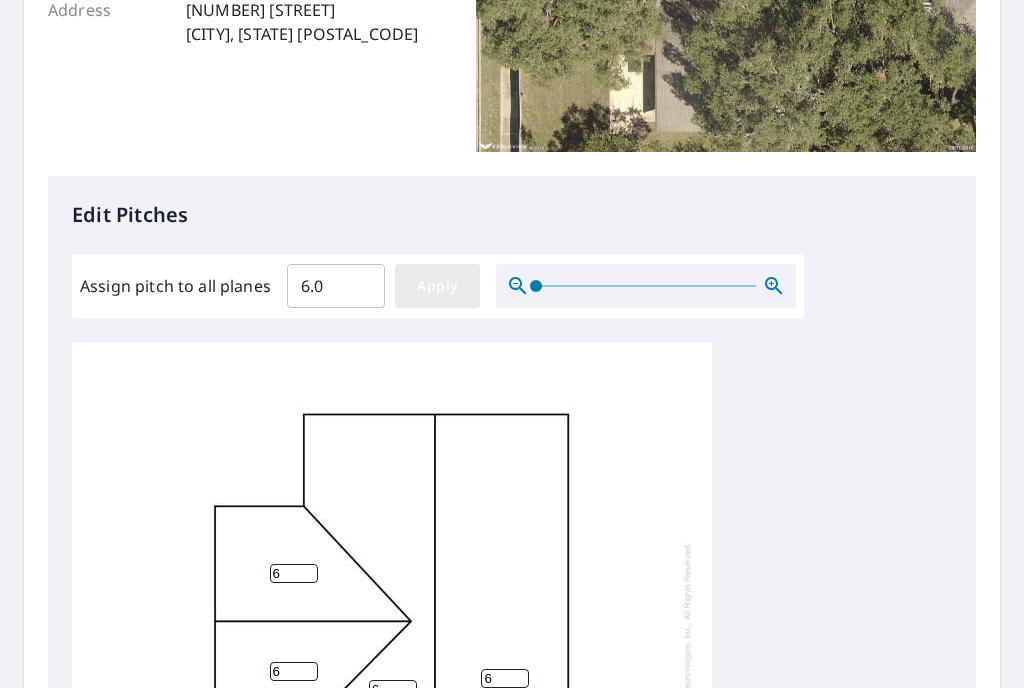 click on "Apply" at bounding box center (437, 286) 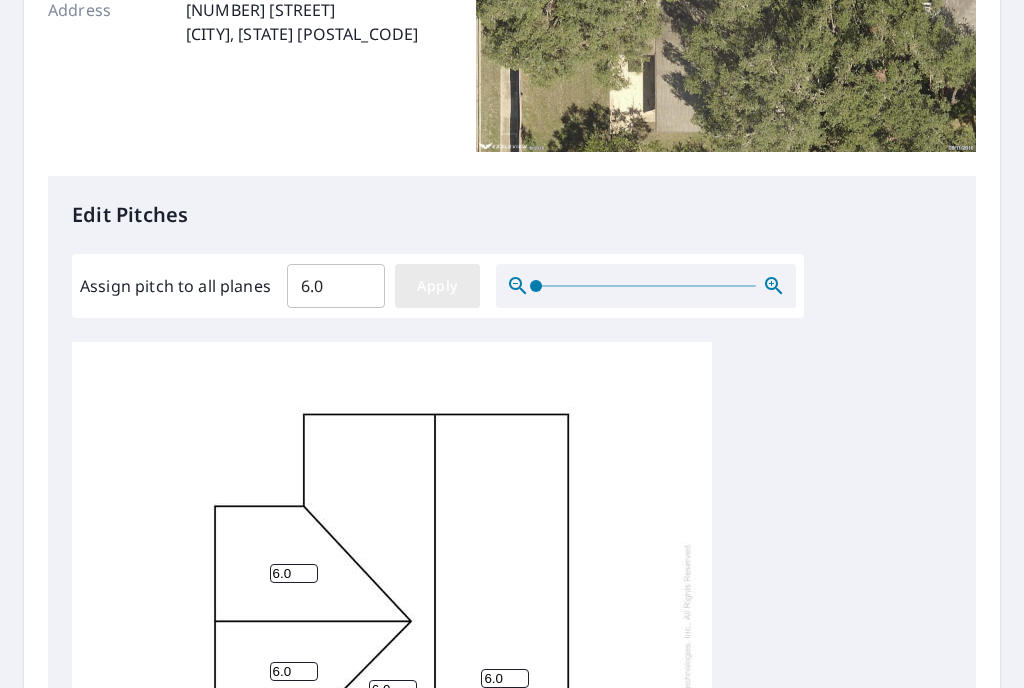 click on "Apply" at bounding box center [437, 286] 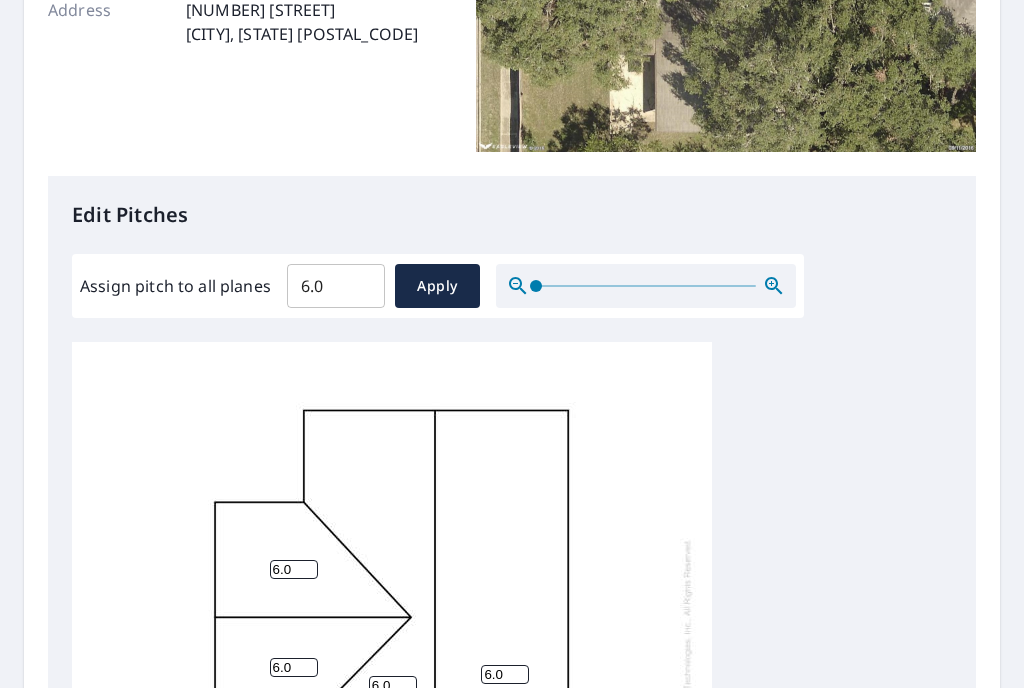 scroll, scrollTop: 20, scrollLeft: 0, axis: vertical 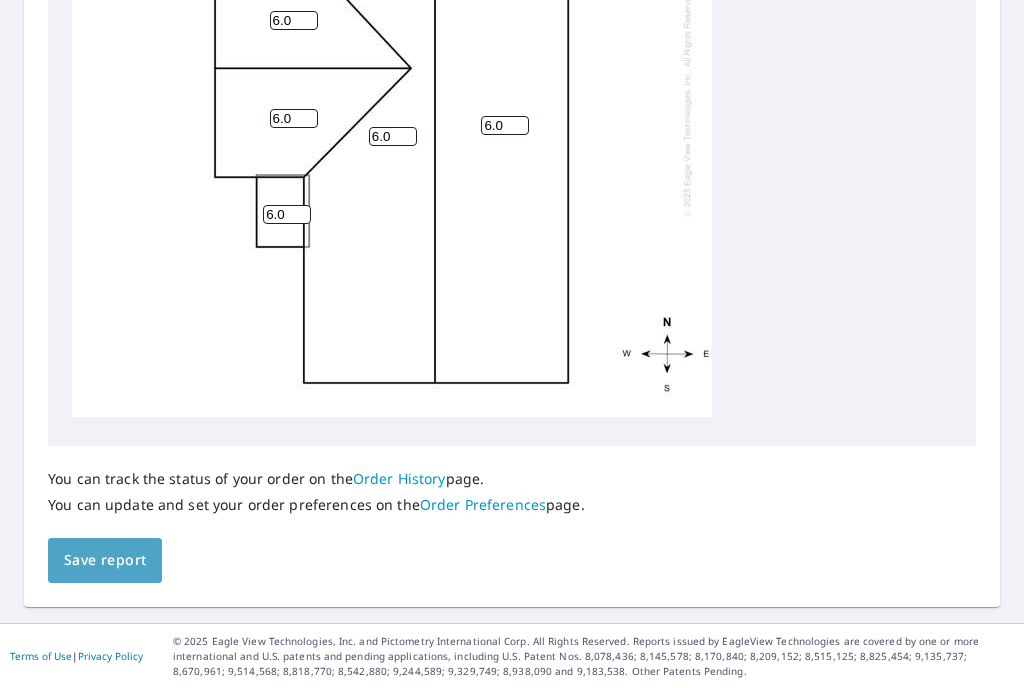 click on "Save report" at bounding box center (105, 560) 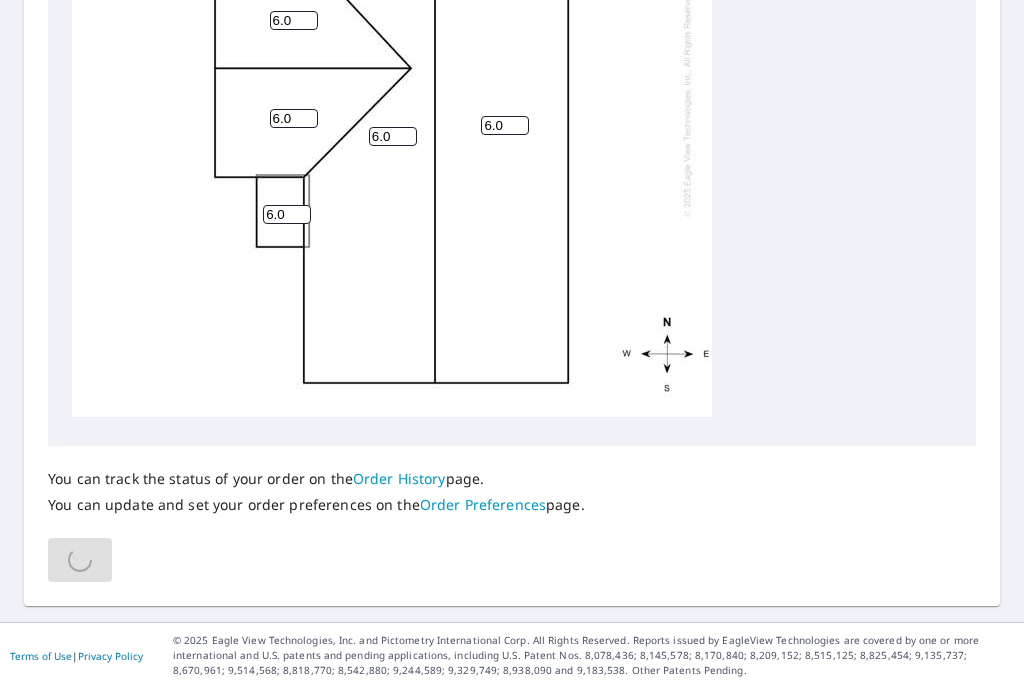 scroll, scrollTop: 865, scrollLeft: 0, axis: vertical 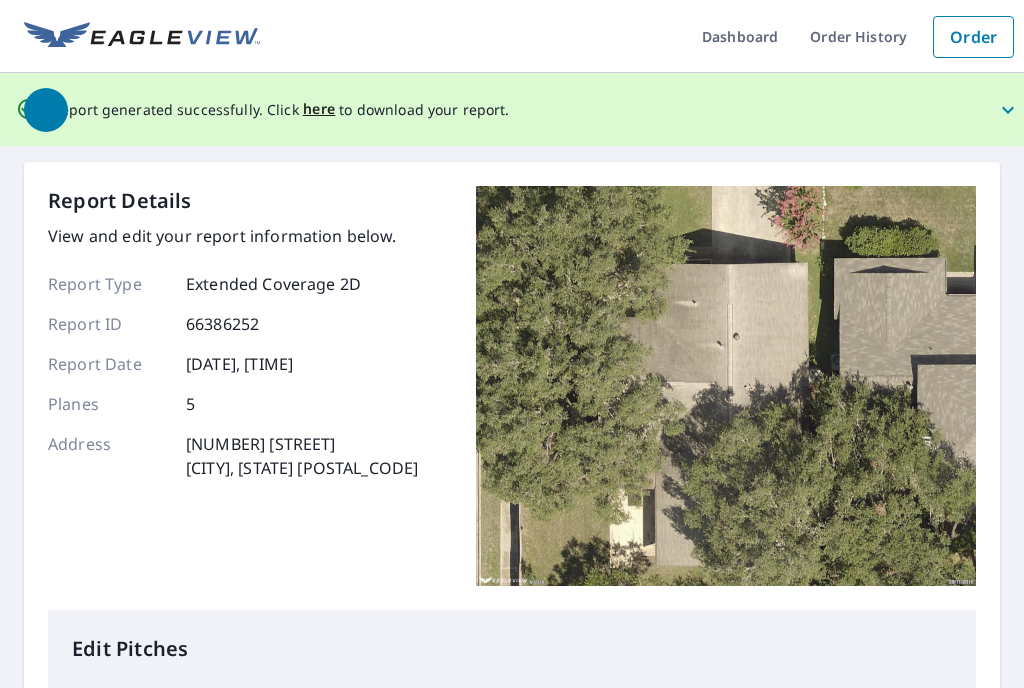 click at bounding box center [524, 110] 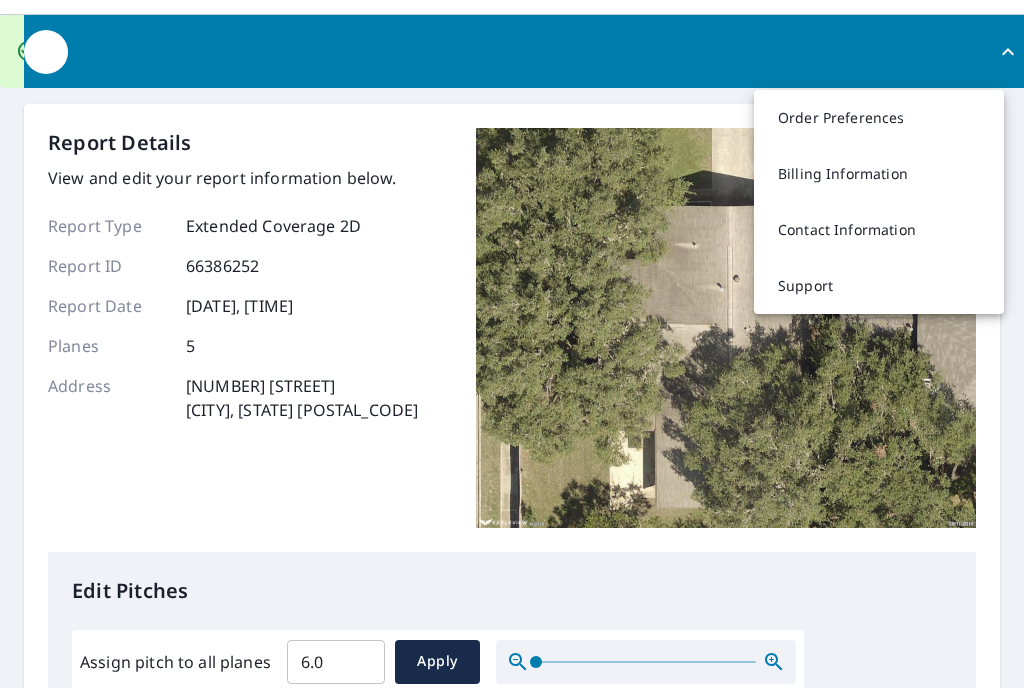 scroll, scrollTop: 0, scrollLeft: 0, axis: both 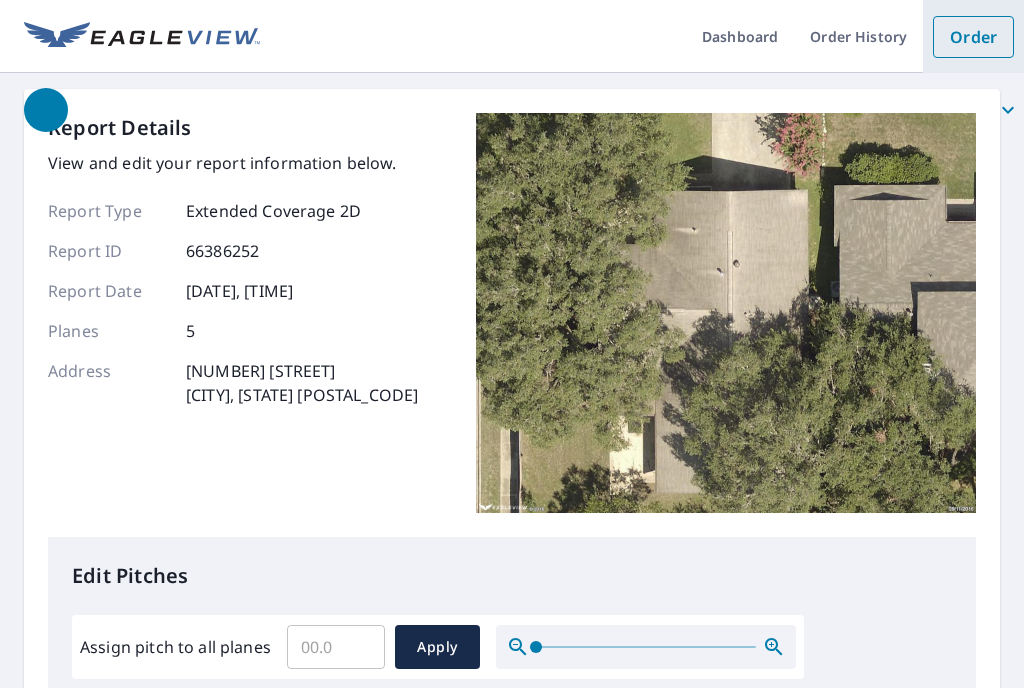 click on "Order" at bounding box center (973, 37) 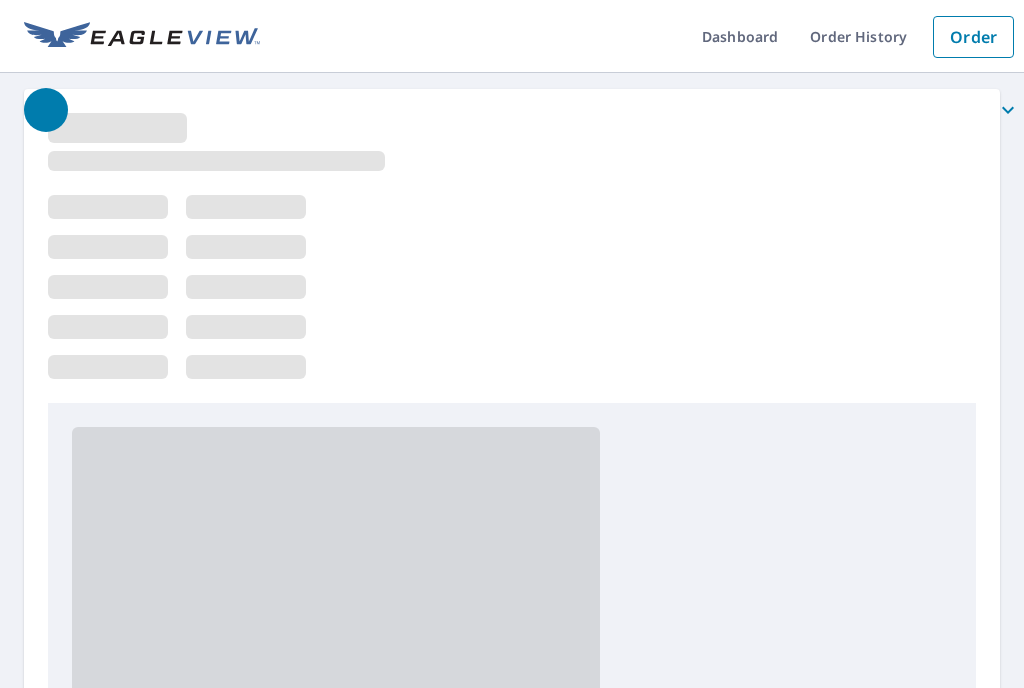 scroll, scrollTop: 0, scrollLeft: 0, axis: both 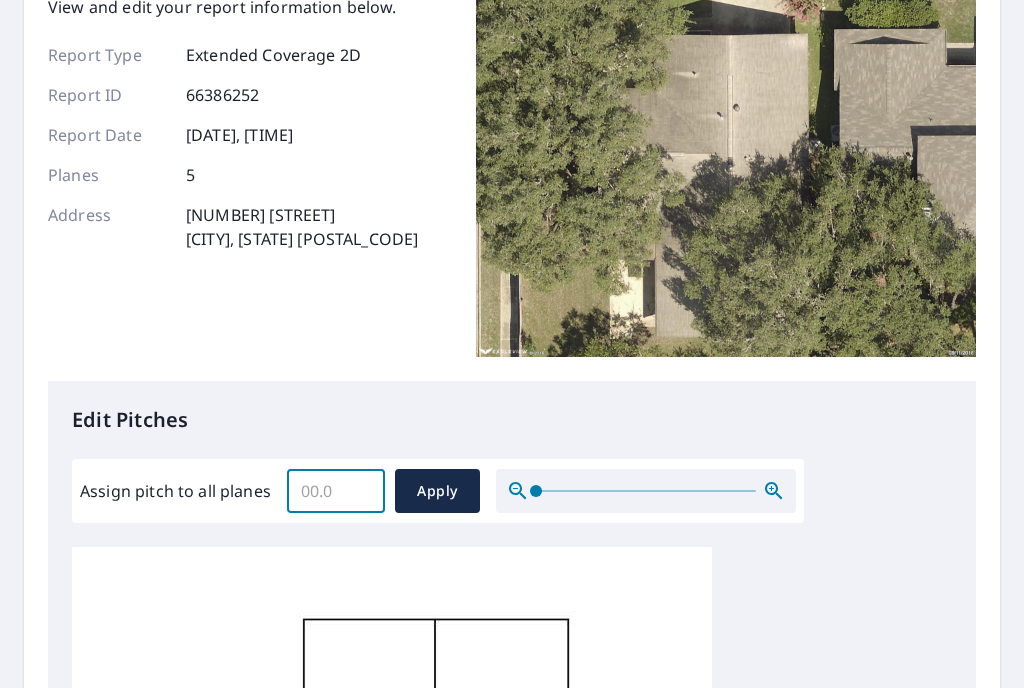 drag, startPoint x: 322, startPoint y: 495, endPoint x: 258, endPoint y: 495, distance: 64 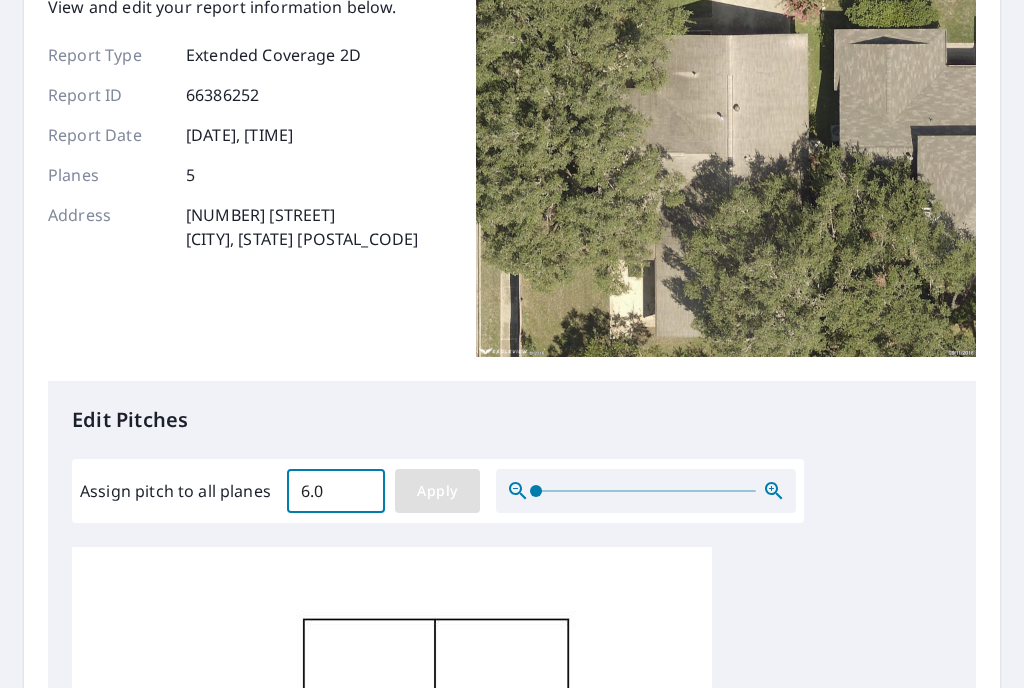 type on "6.0" 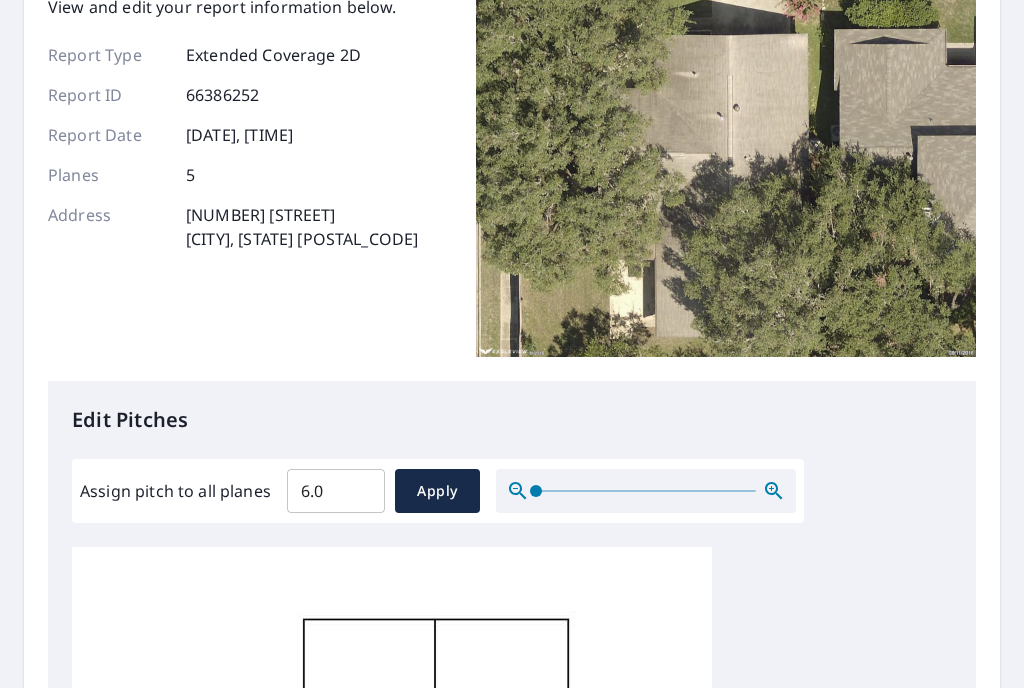 scroll, scrollTop: 326, scrollLeft: 0, axis: vertical 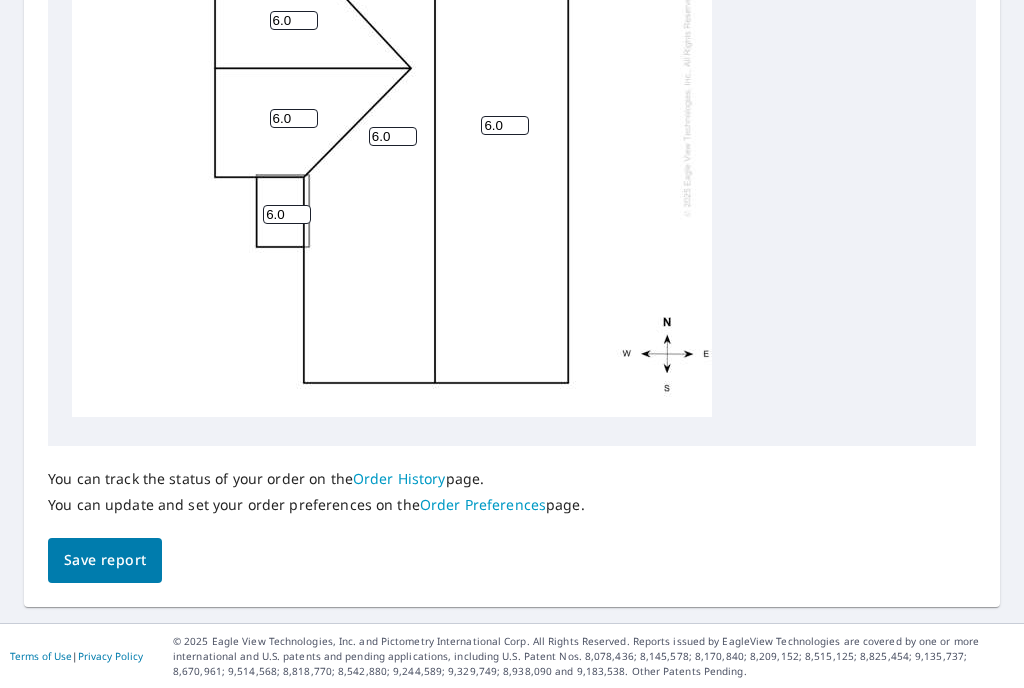 click on "Order History" at bounding box center (399, 478) 